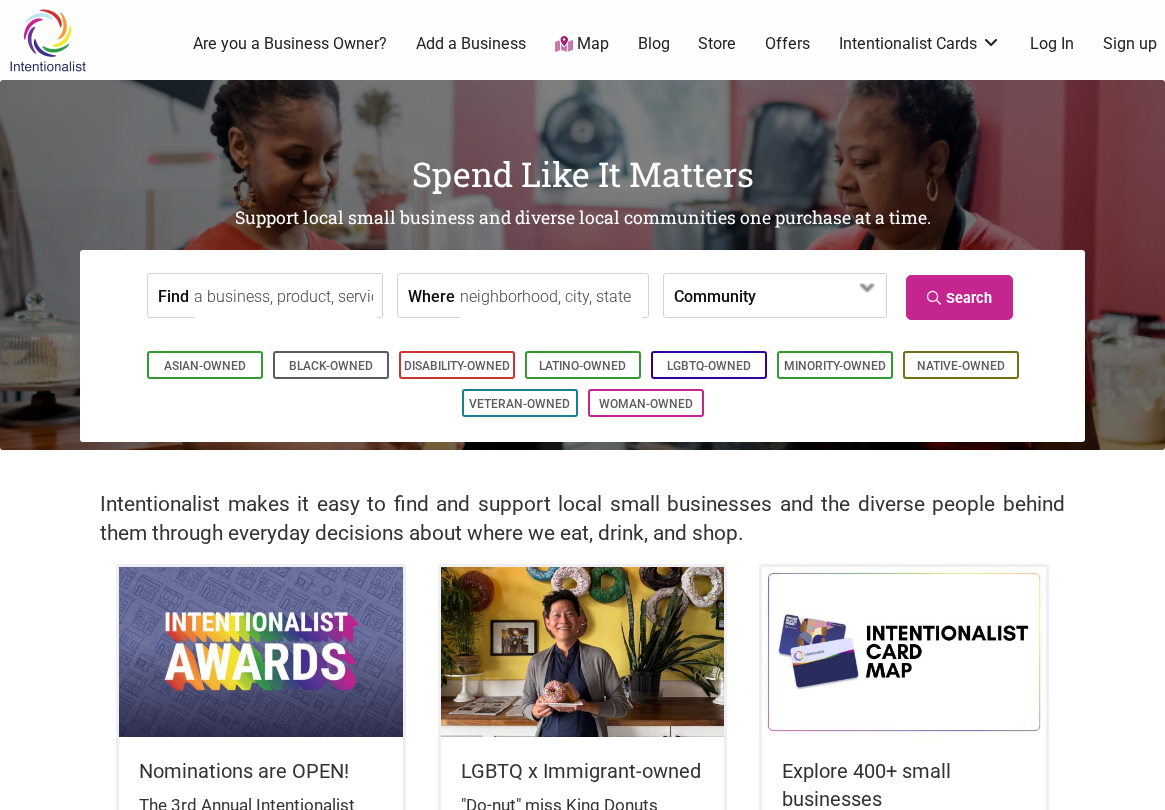 scroll, scrollTop: 0, scrollLeft: 0, axis: both 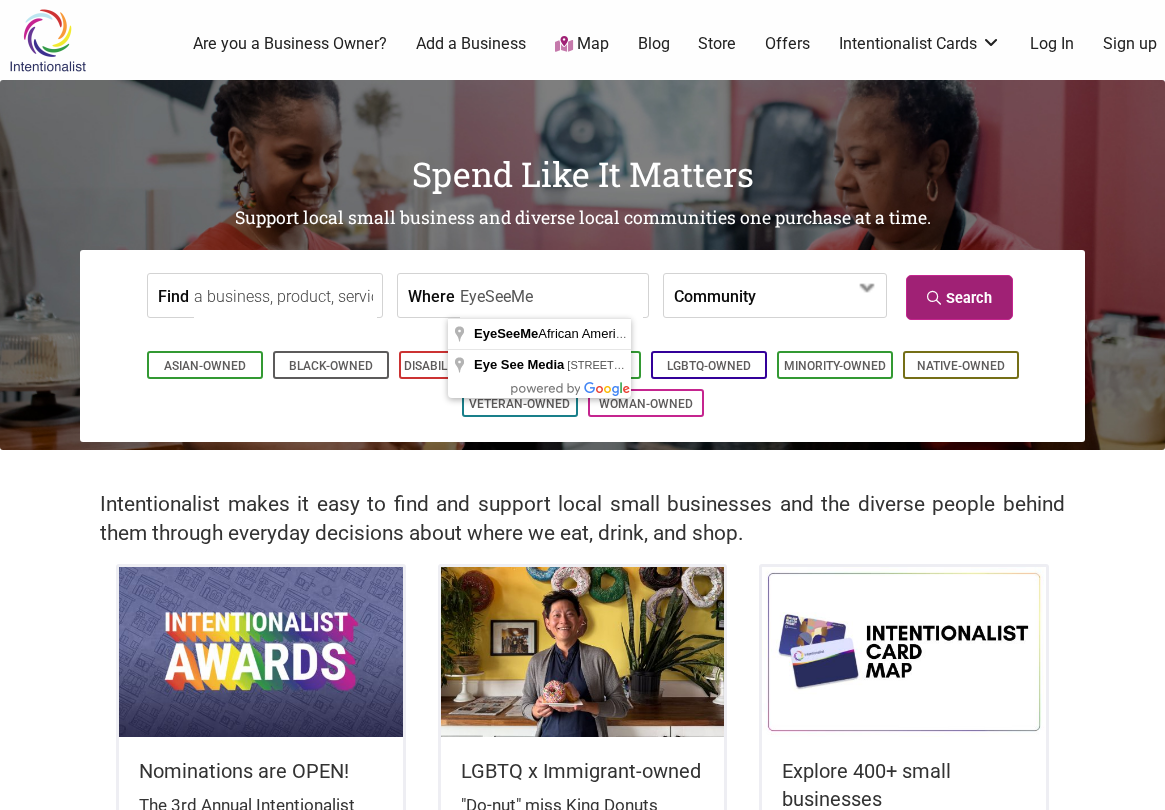 type on "EyeSeeMe" 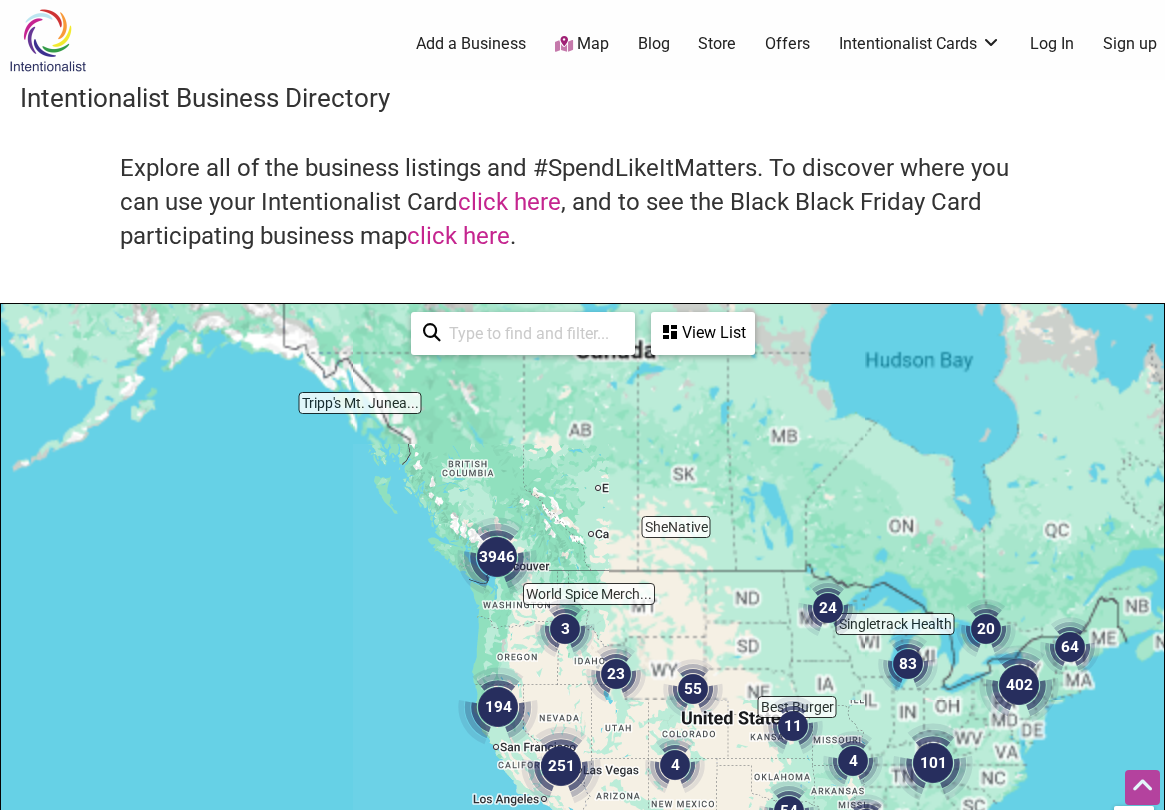 scroll, scrollTop: 600, scrollLeft: 0, axis: vertical 